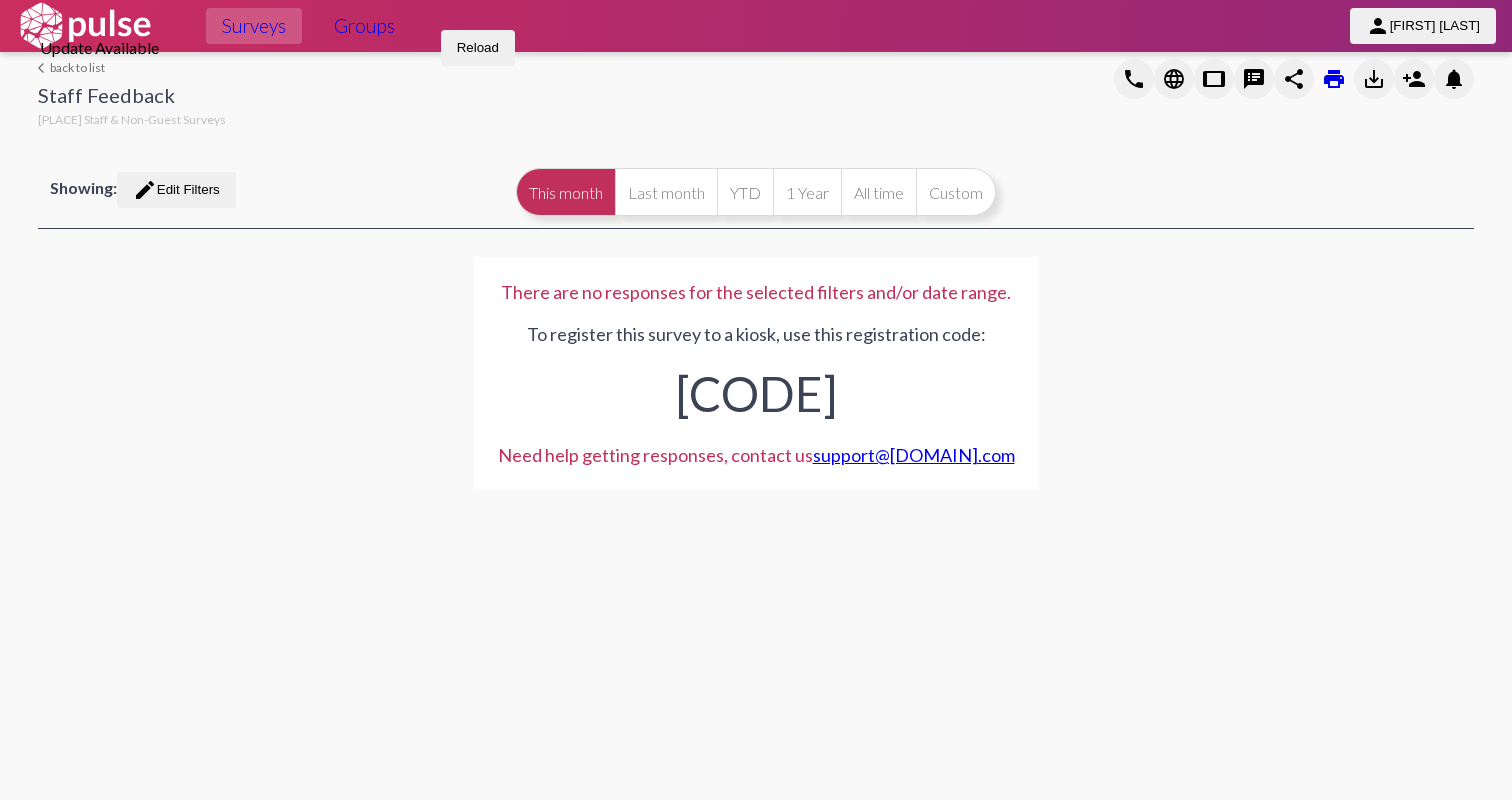 scroll, scrollTop: 0, scrollLeft: 0, axis: both 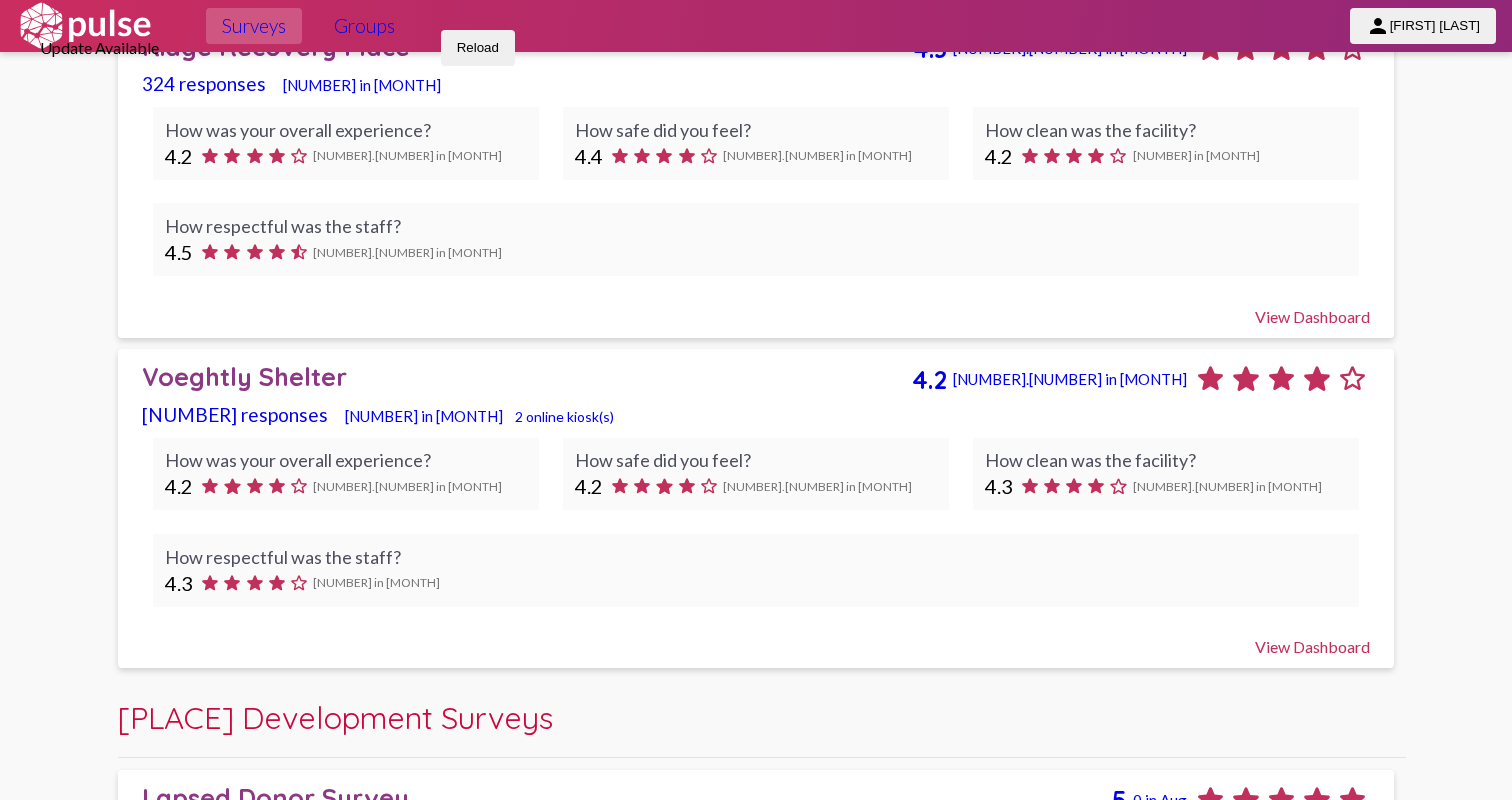 click on "Voeghtly Shelter" 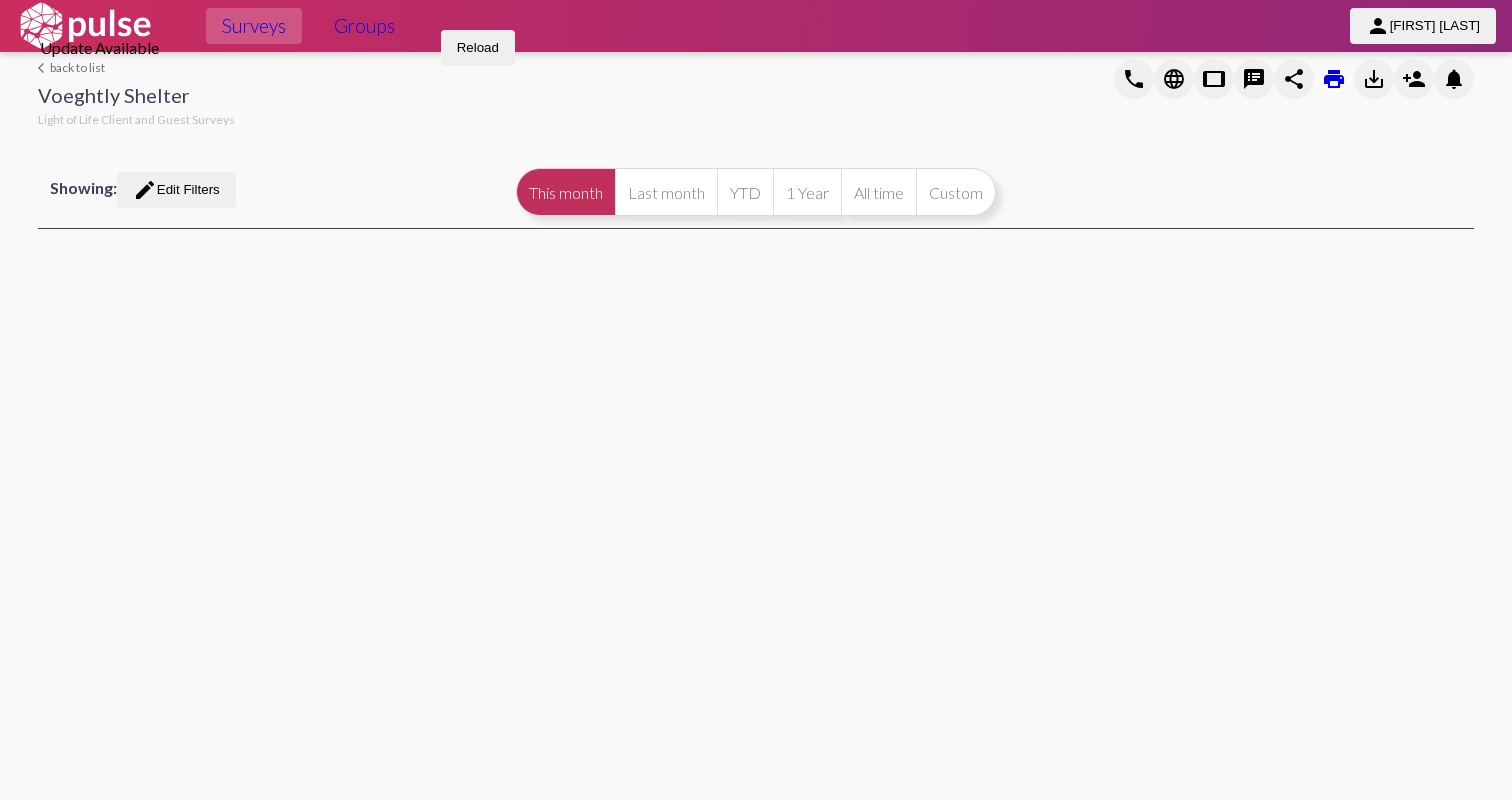 select 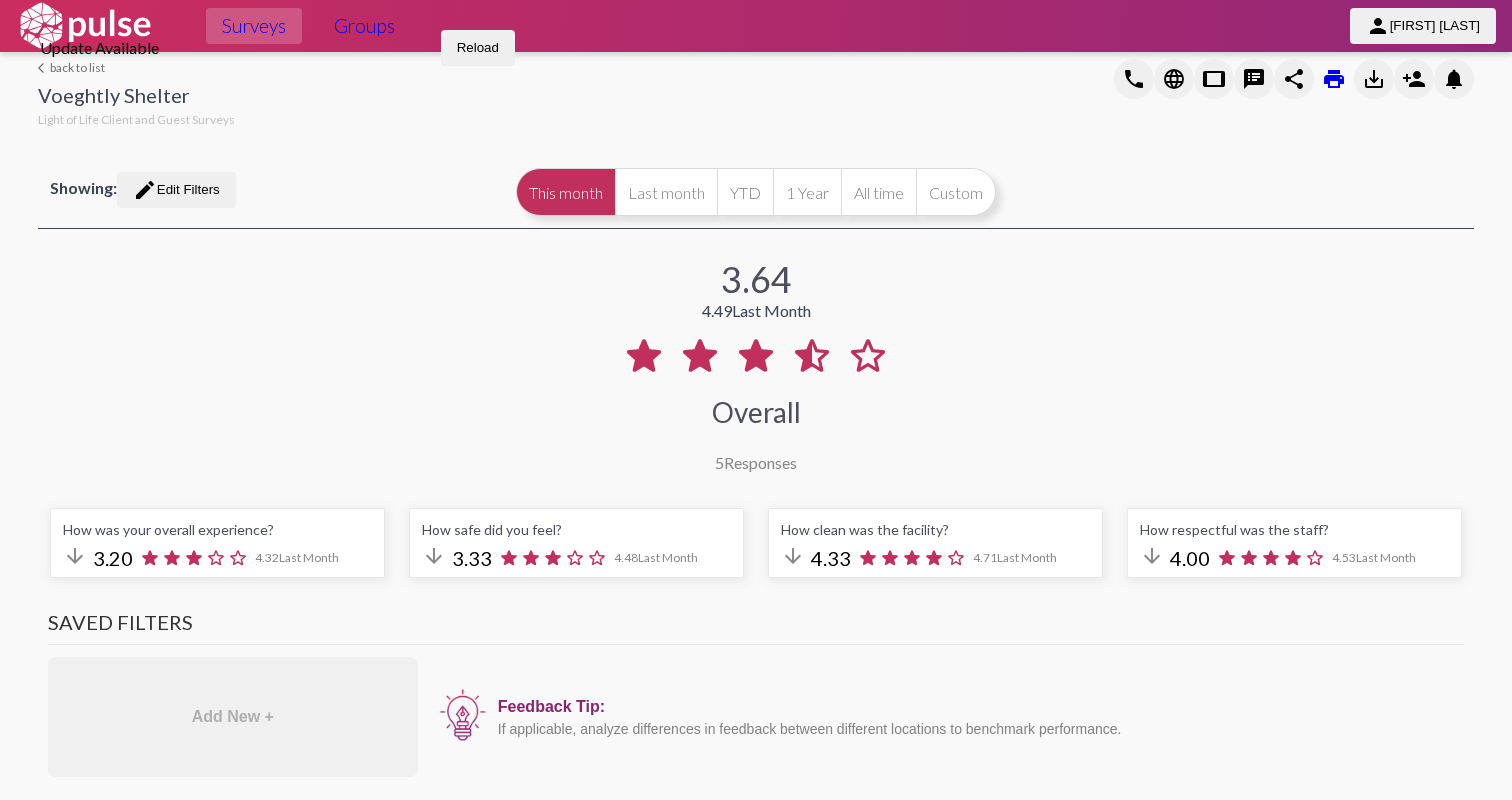 select on "All" 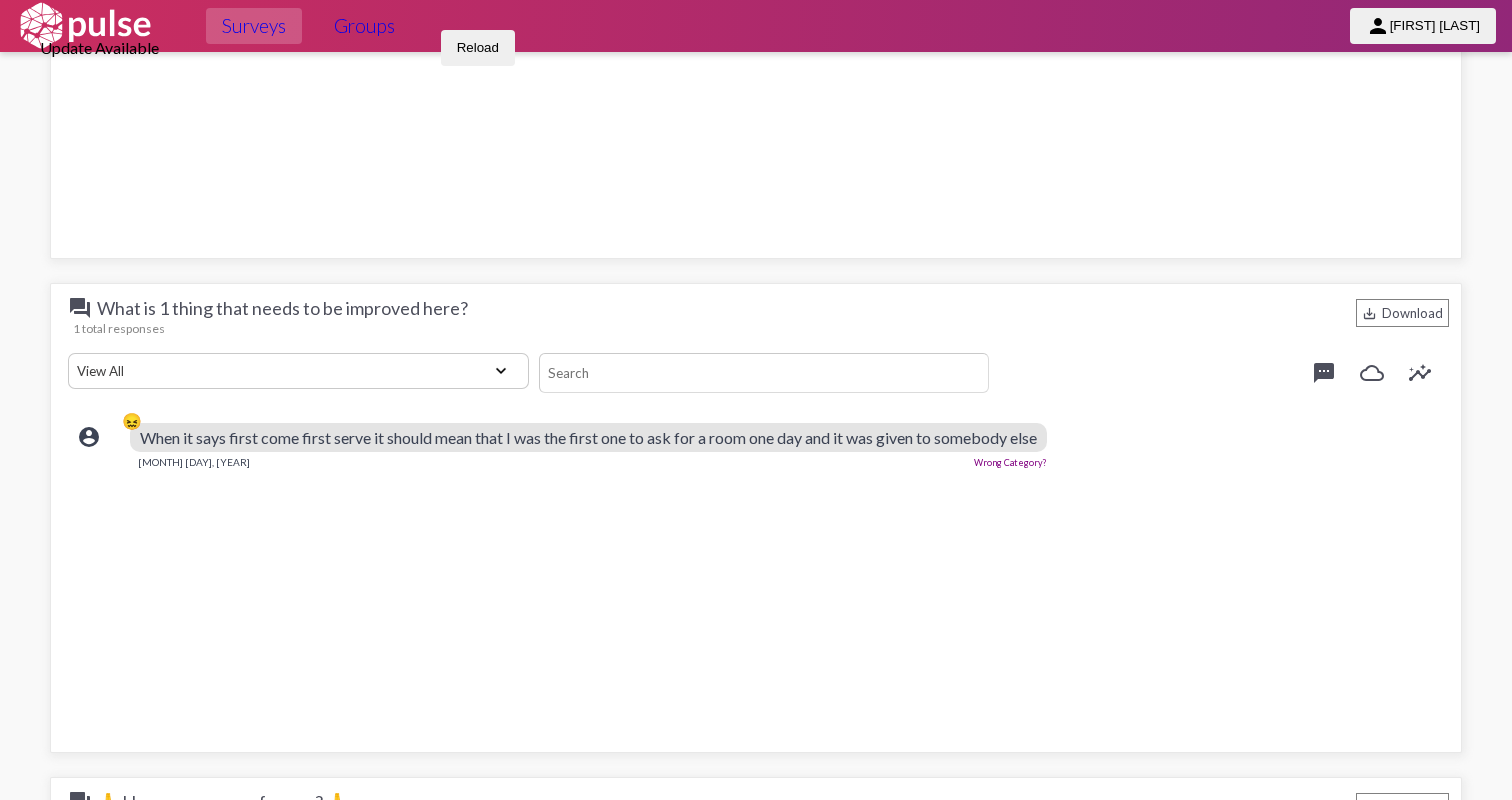 scroll, scrollTop: 3384, scrollLeft: 0, axis: vertical 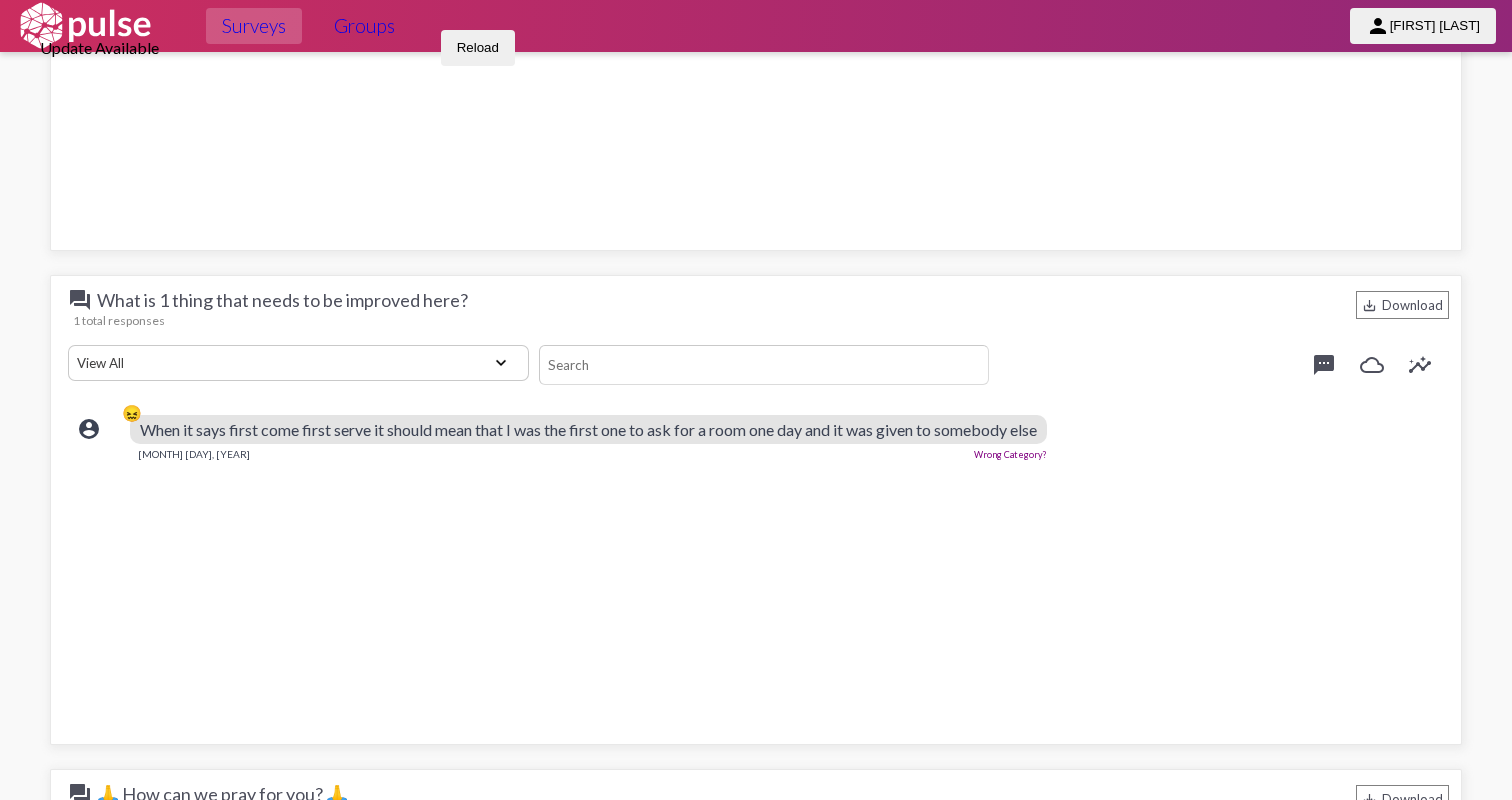 click on "[MONTH] [DAY], [YEAR]  Wrong Category?" 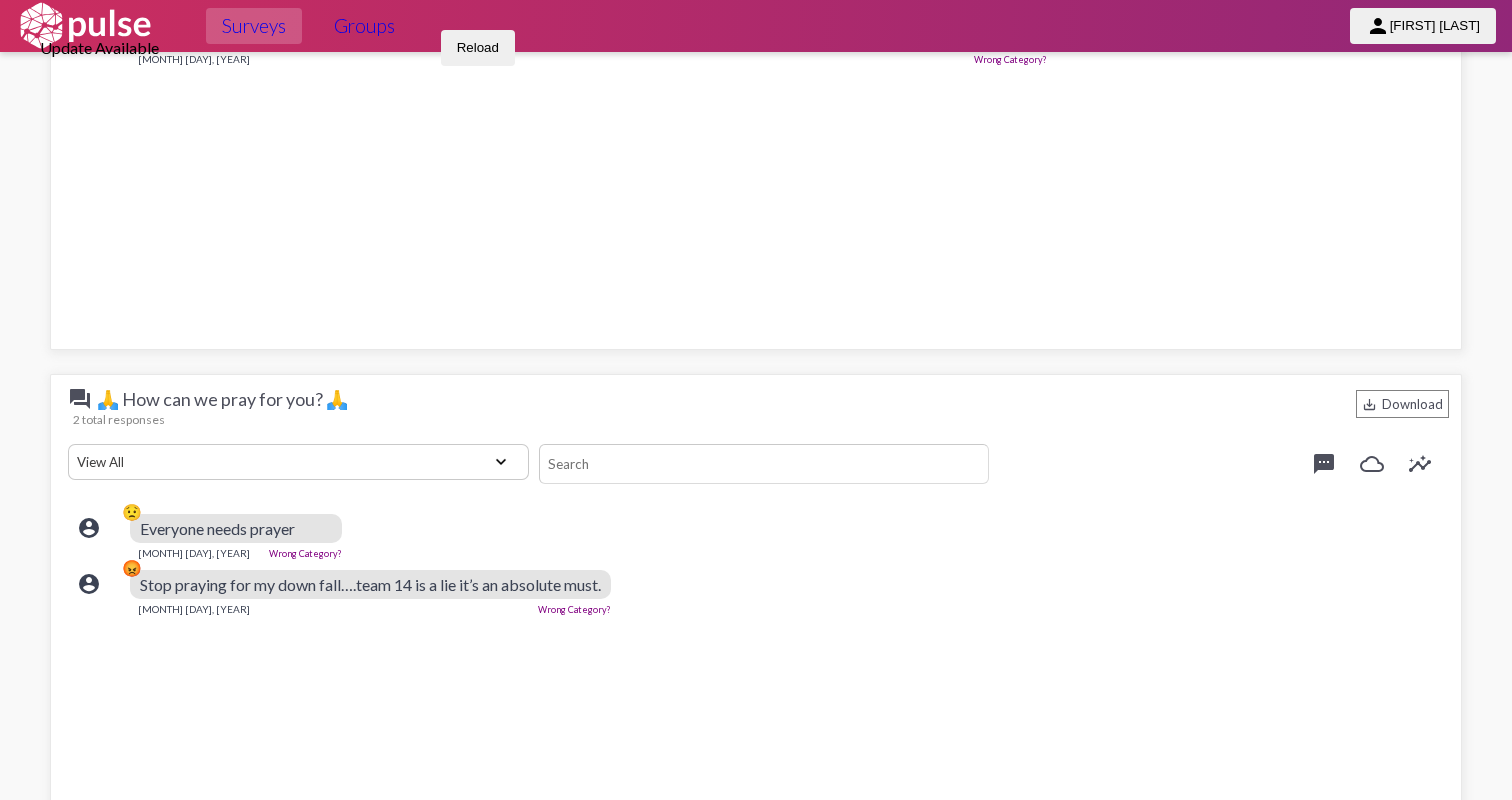 scroll, scrollTop: 3783, scrollLeft: 0, axis: vertical 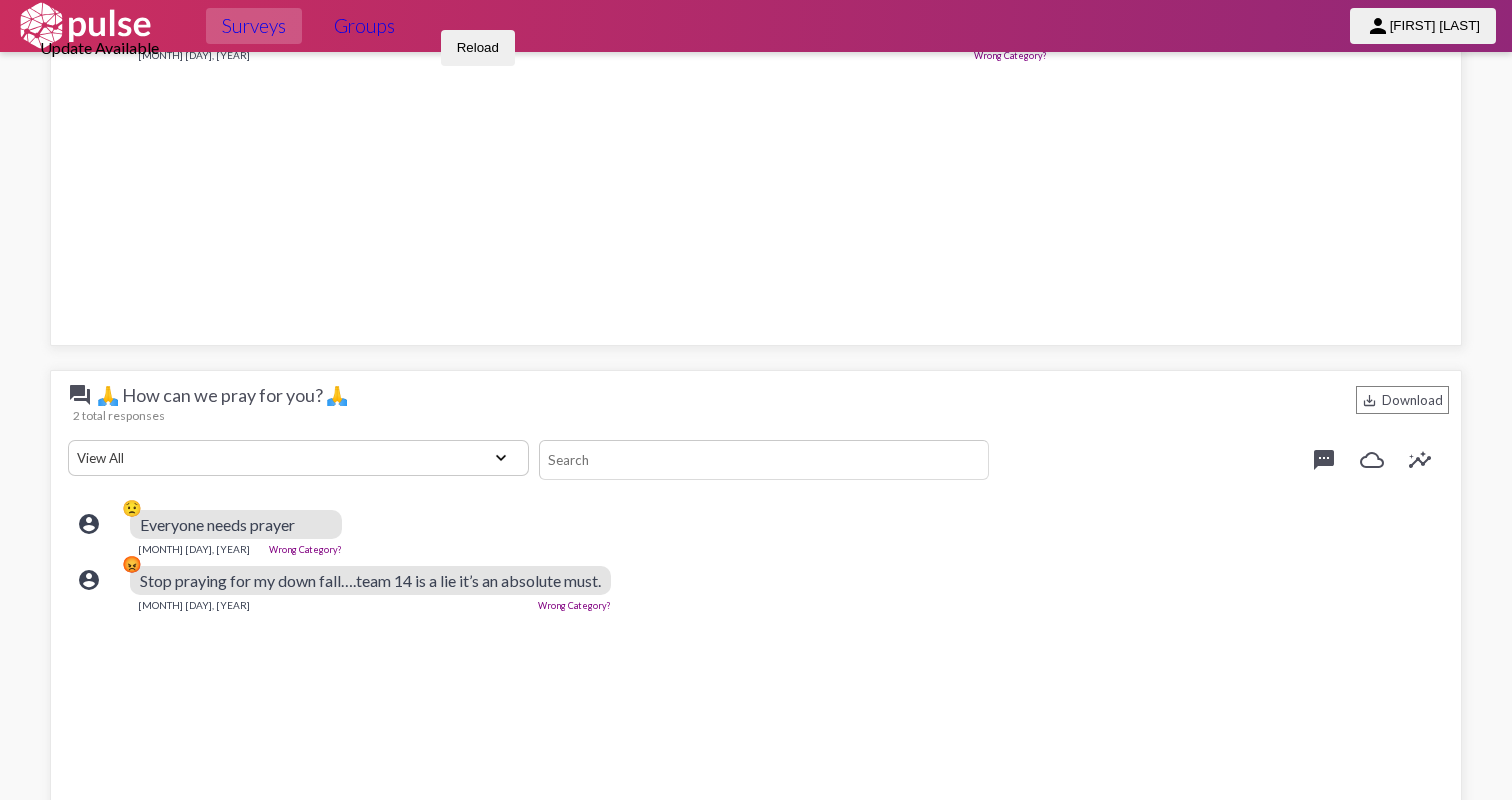 click on "Stop praying for my down fall….team 14 is a lie it’s an absolute must." 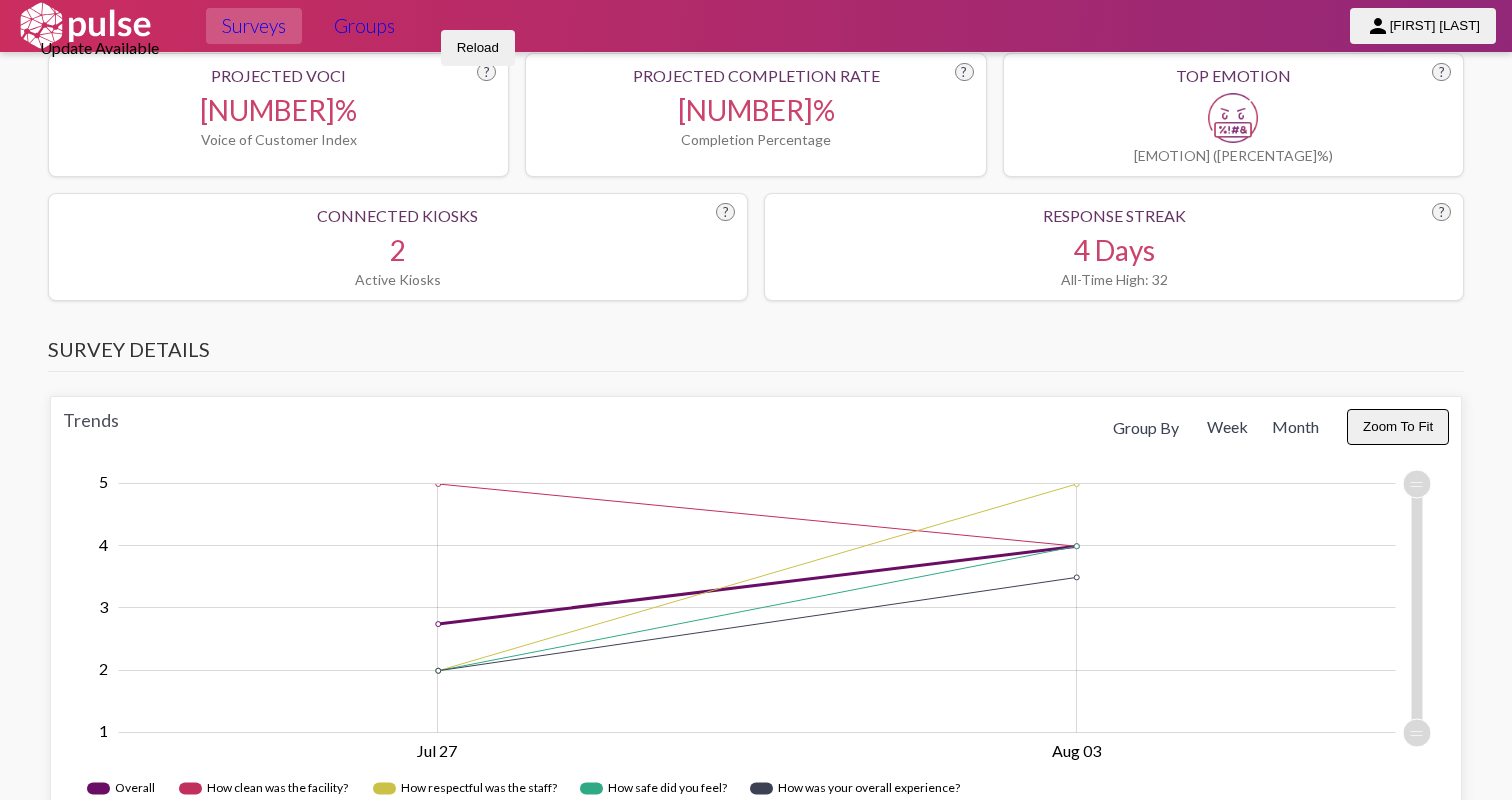 scroll, scrollTop: 0, scrollLeft: 0, axis: both 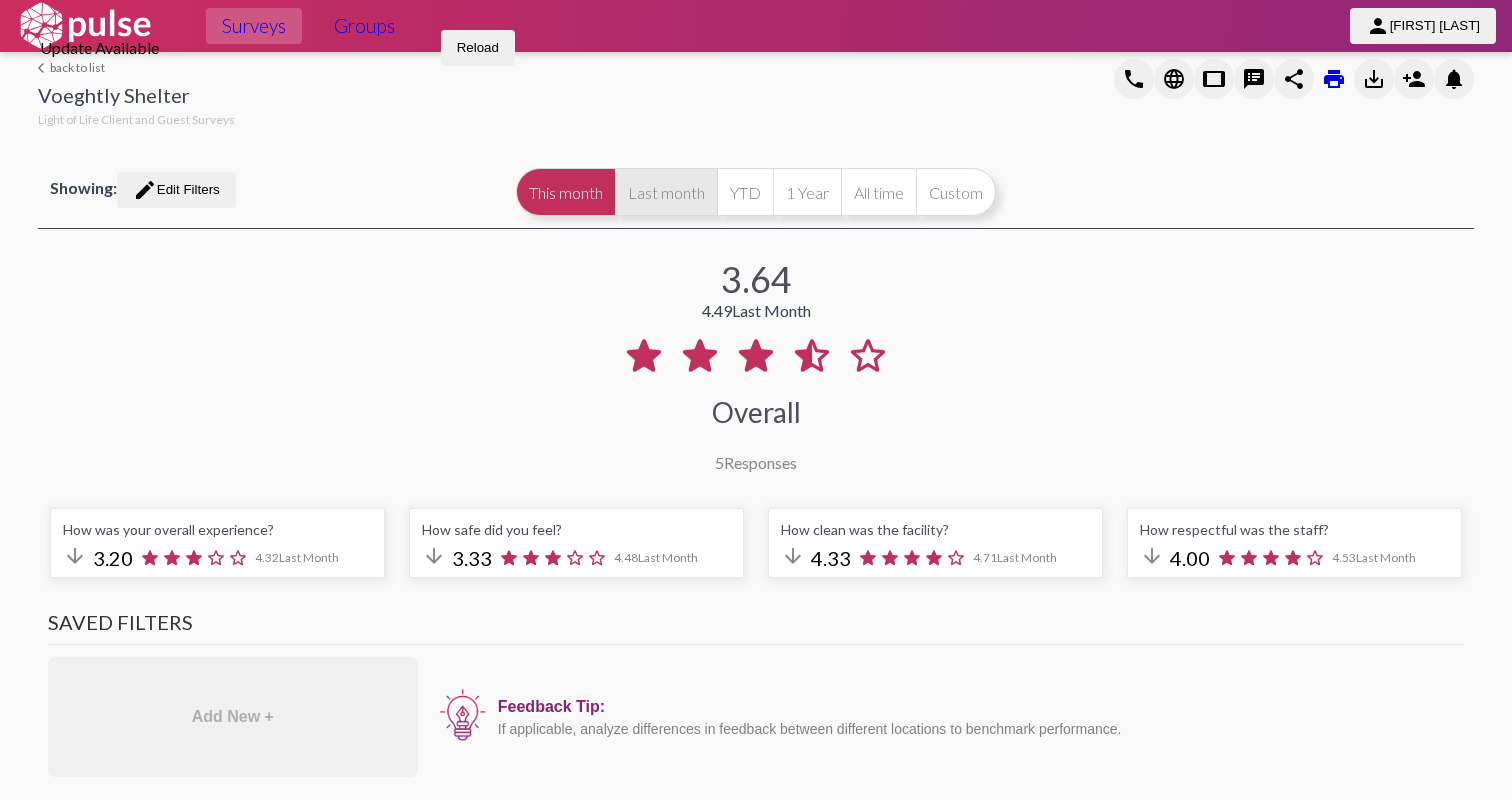 click on "Last month" 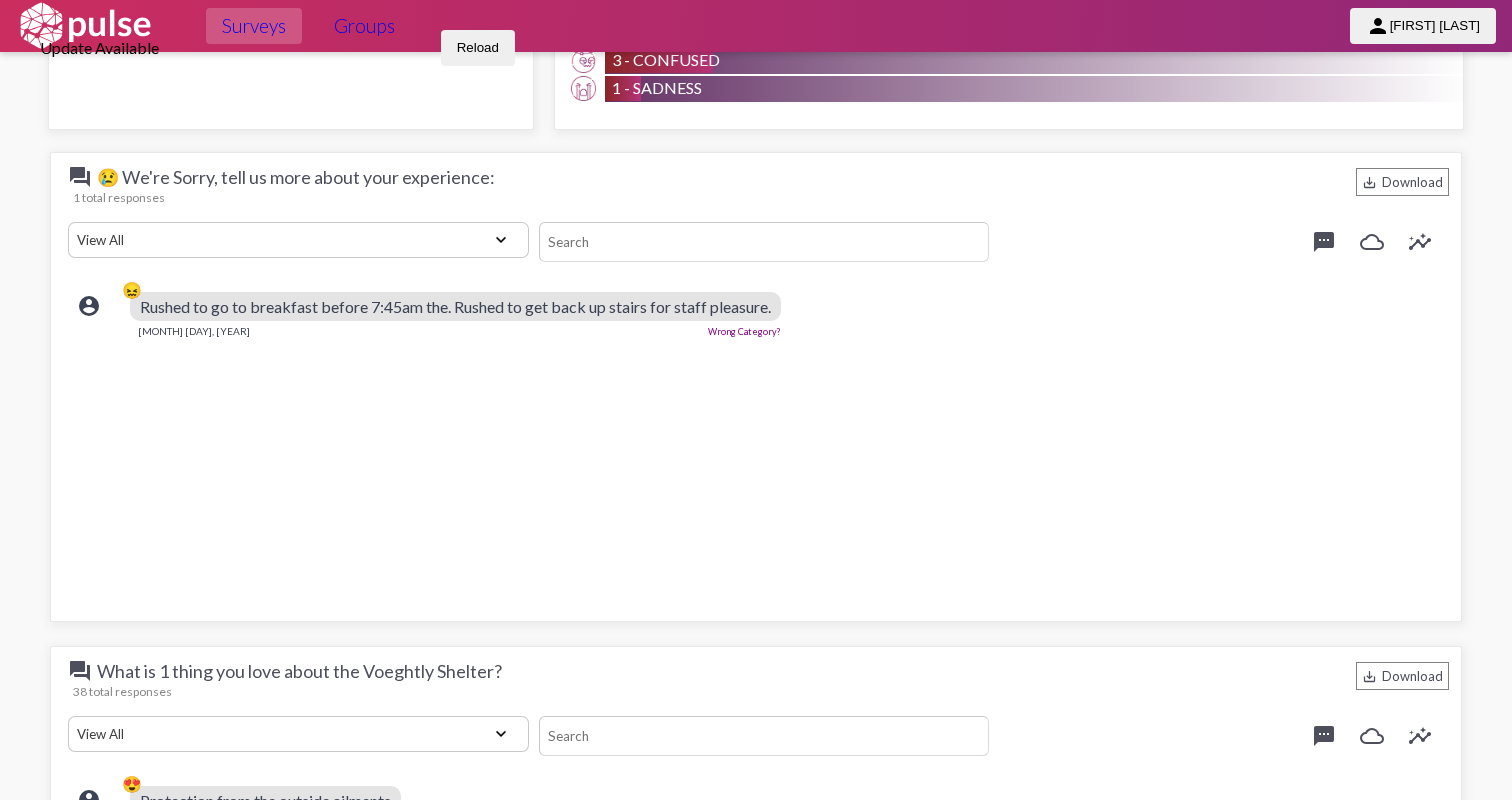 scroll, scrollTop: 2652, scrollLeft: 0, axis: vertical 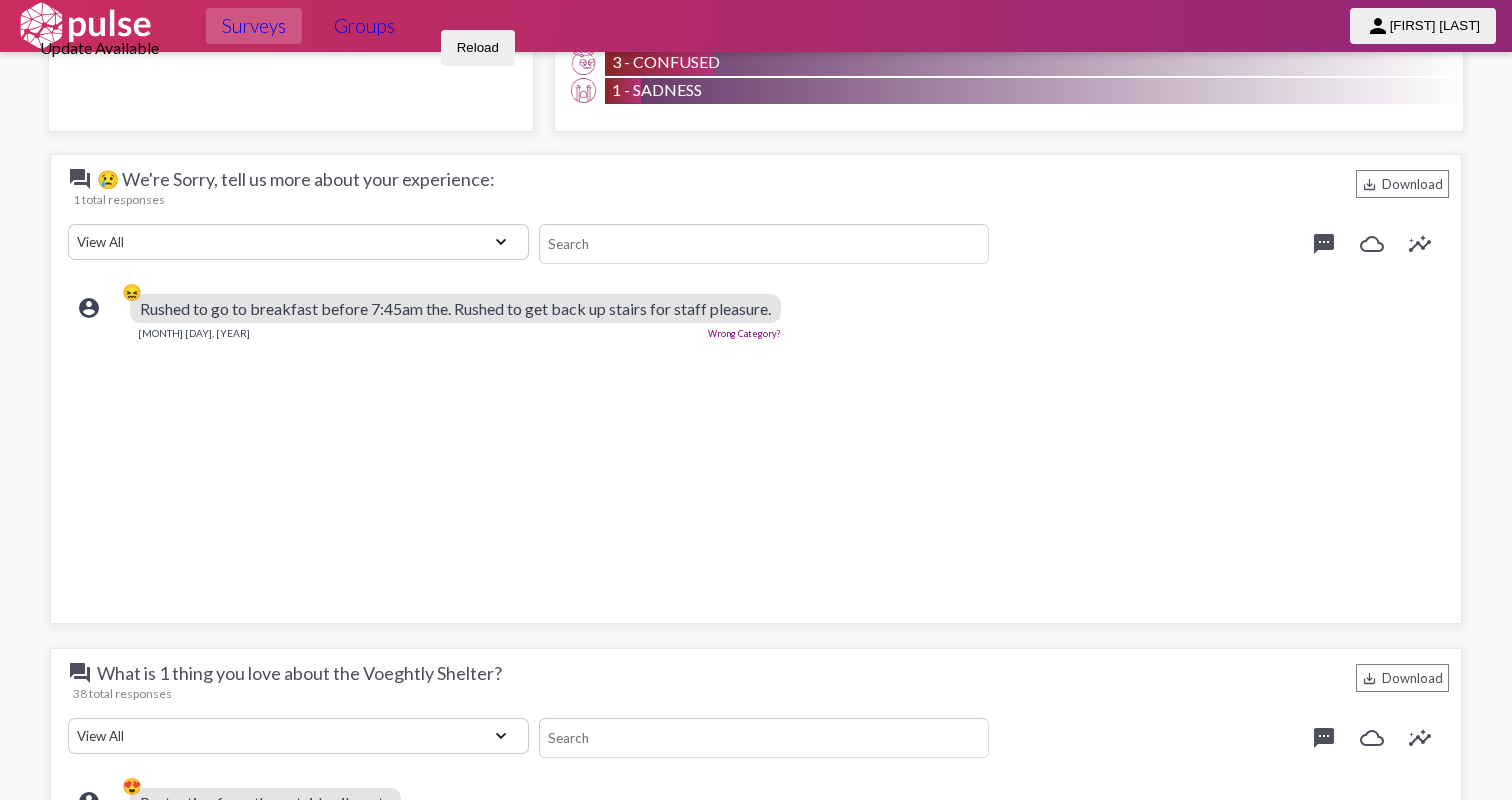click on "[MONTH] [DAY], [YEAR]  Wrong Category?" 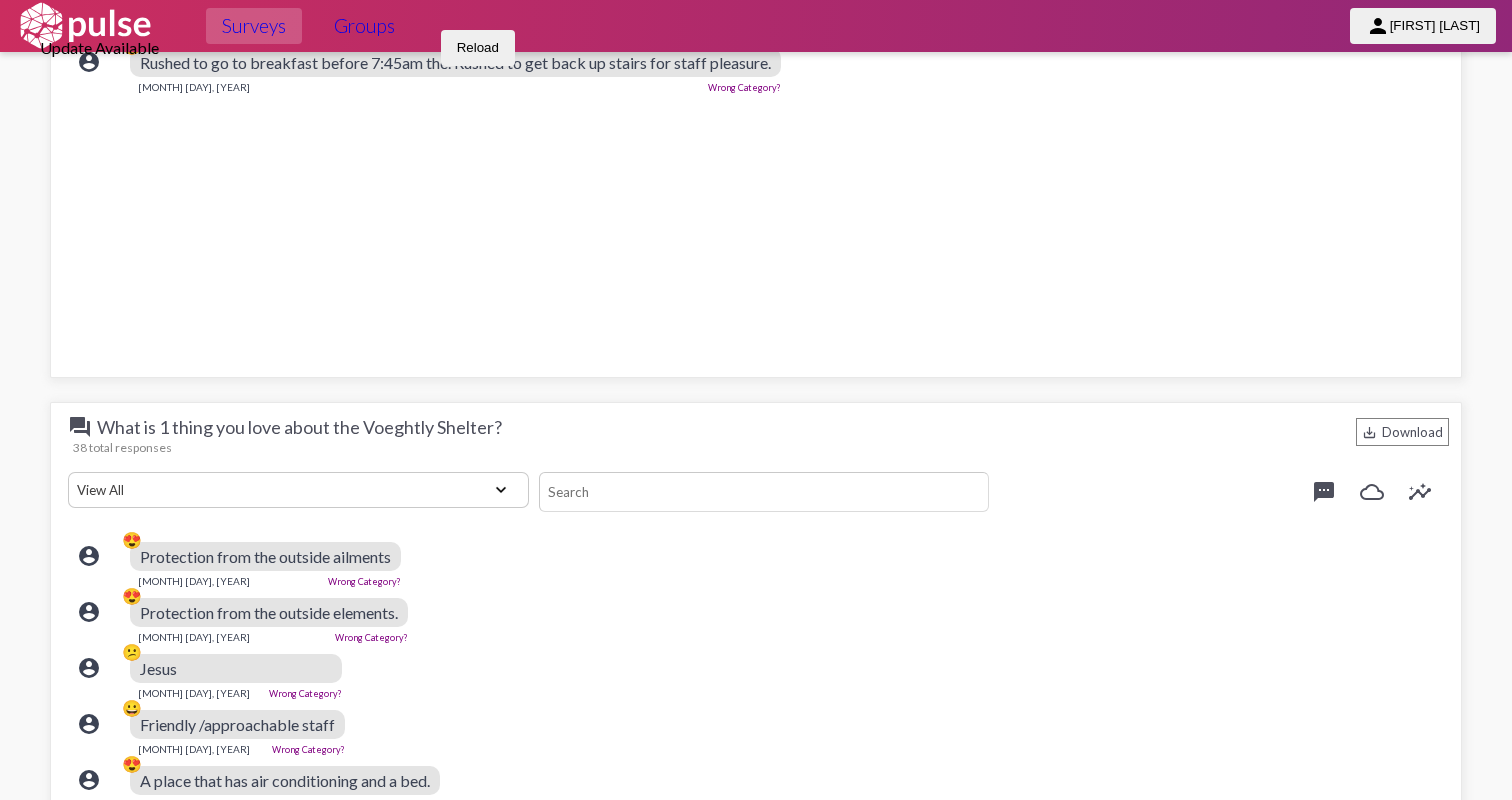 scroll, scrollTop: 2924, scrollLeft: 0, axis: vertical 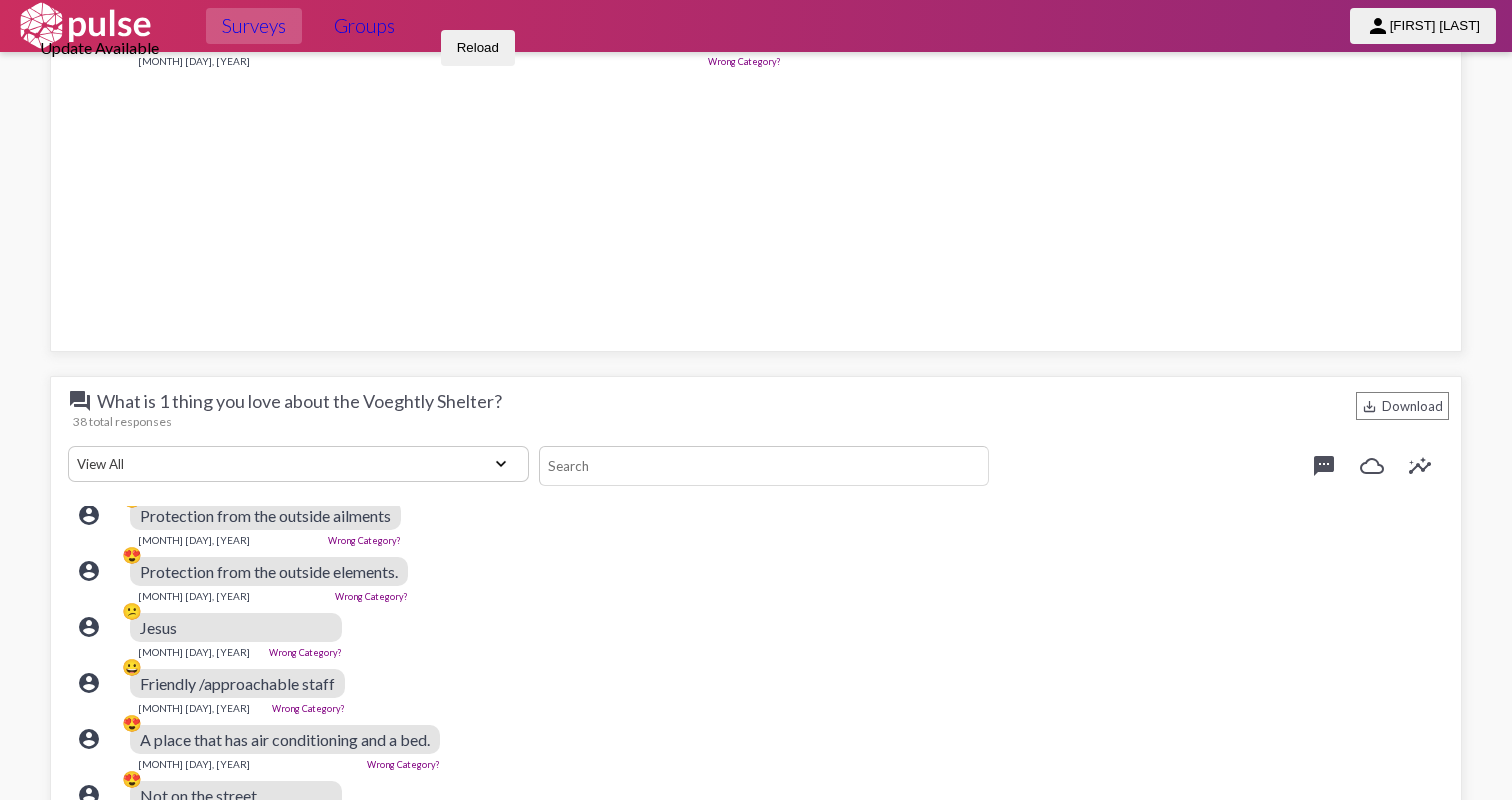 click on "Protection from the outside ailments" 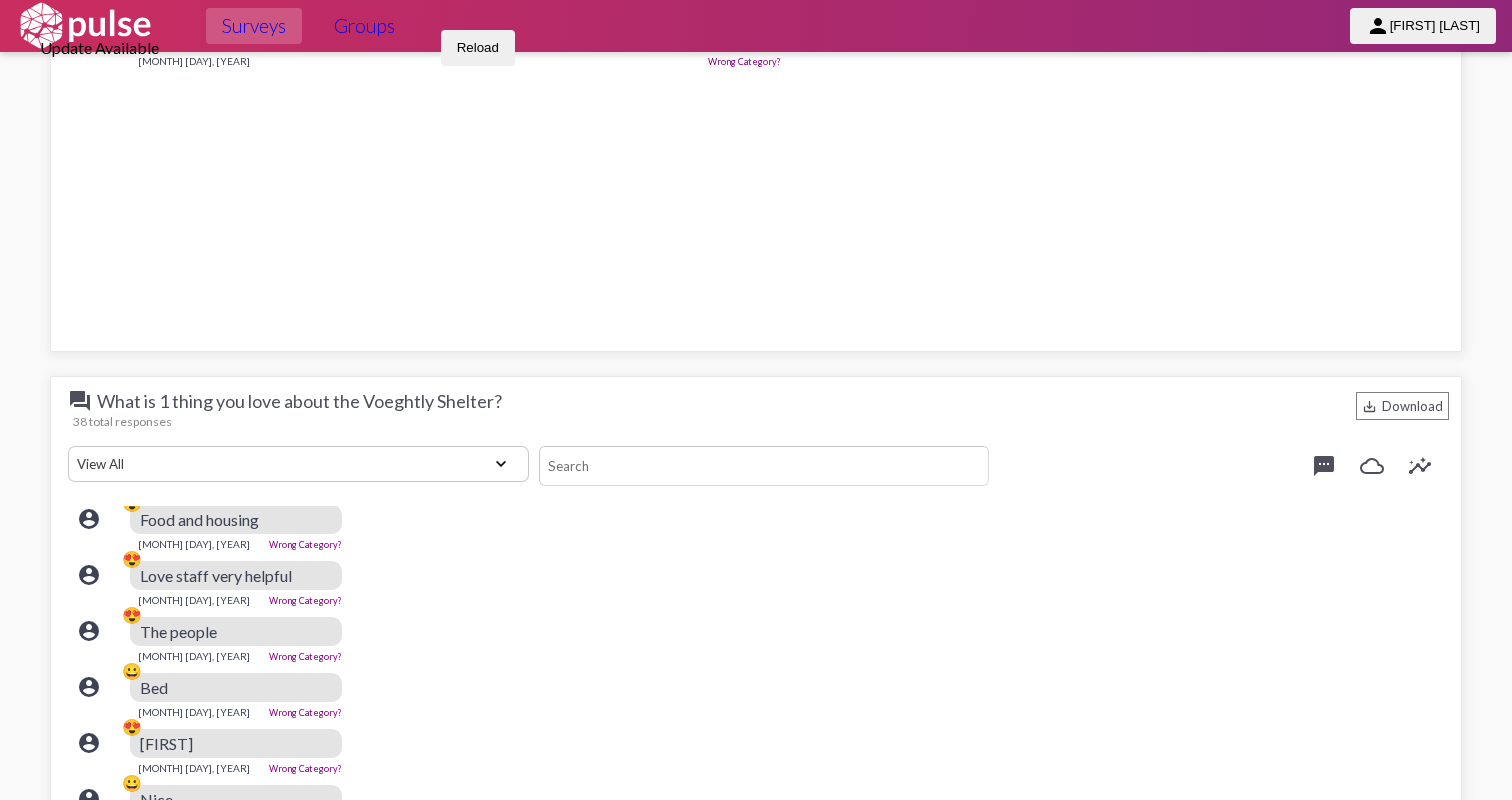 scroll, scrollTop: 1855, scrollLeft: 0, axis: vertical 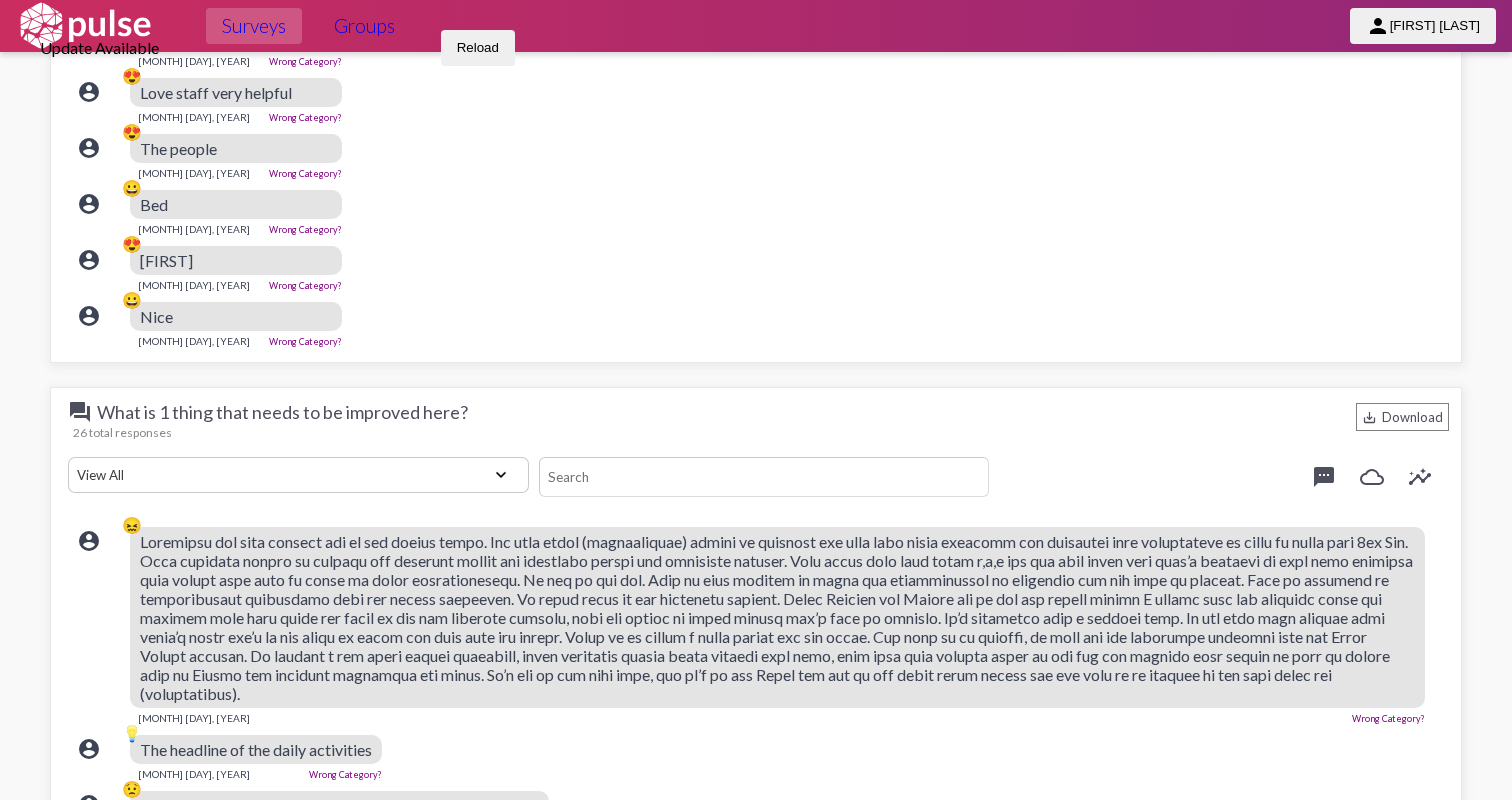 click 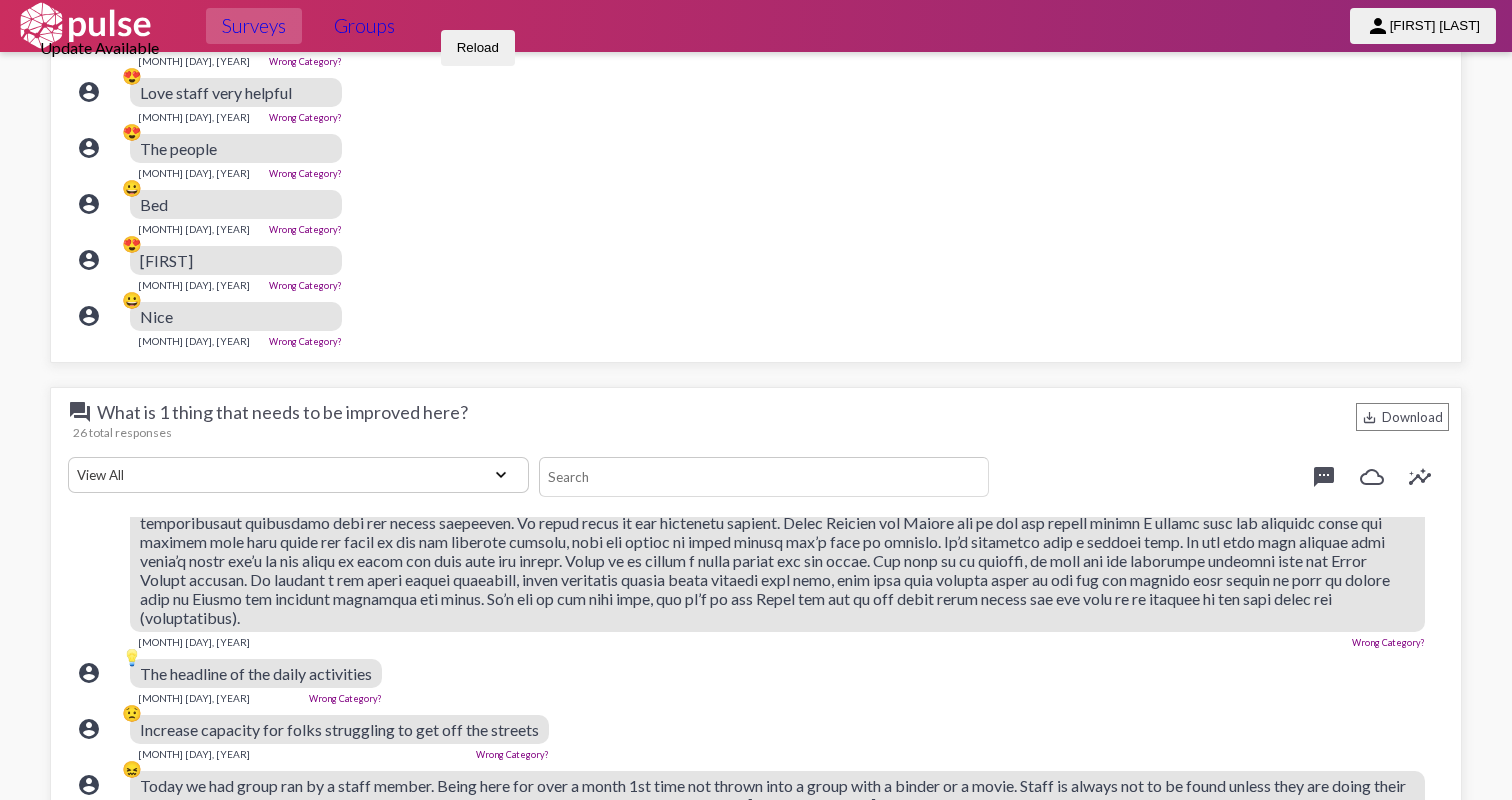 scroll, scrollTop: 78, scrollLeft: 0, axis: vertical 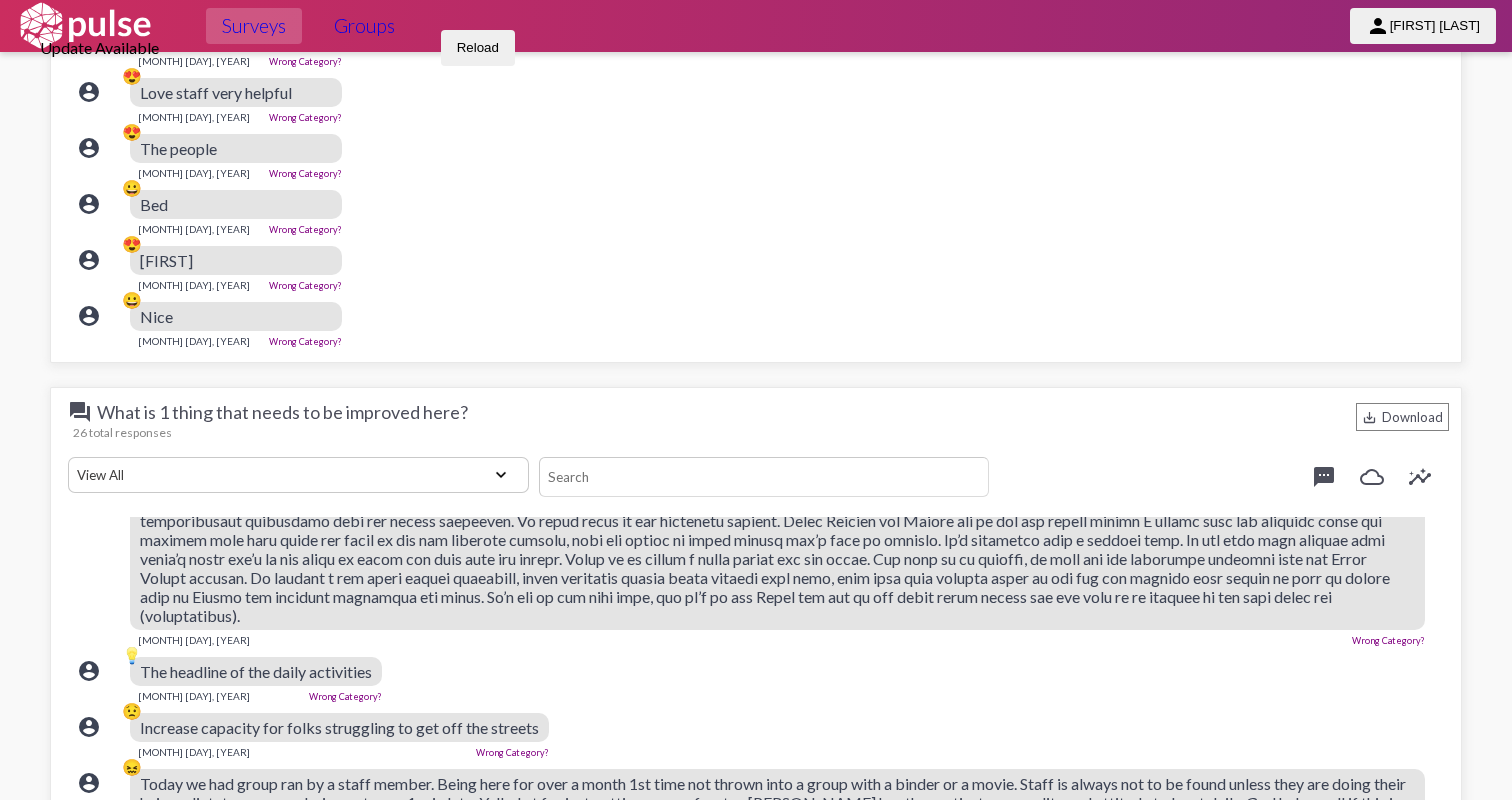 drag, startPoint x: 400, startPoint y: 423, endPoint x: 372, endPoint y: 391, distance: 42.520584 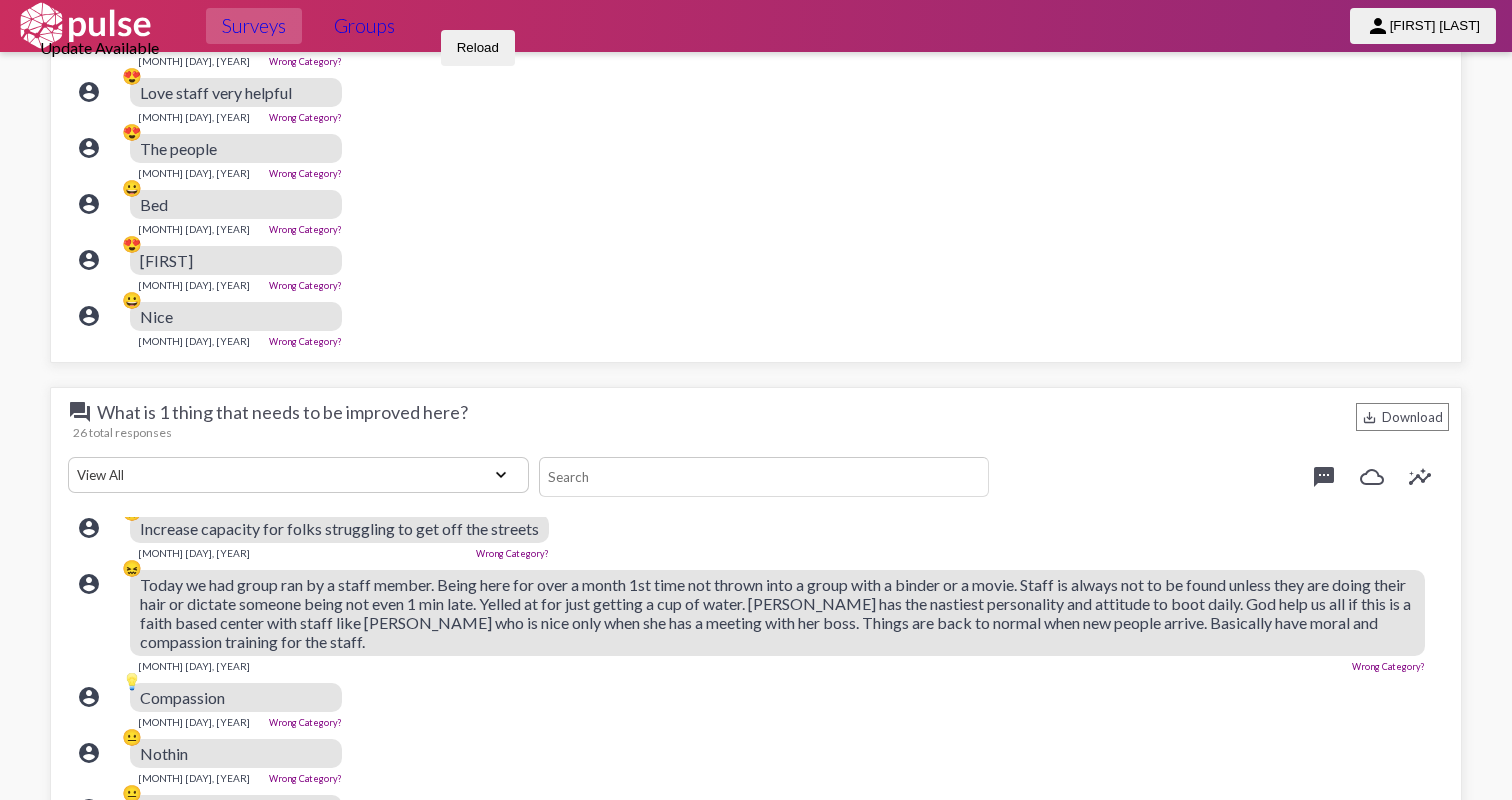 scroll, scrollTop: 288, scrollLeft: 0, axis: vertical 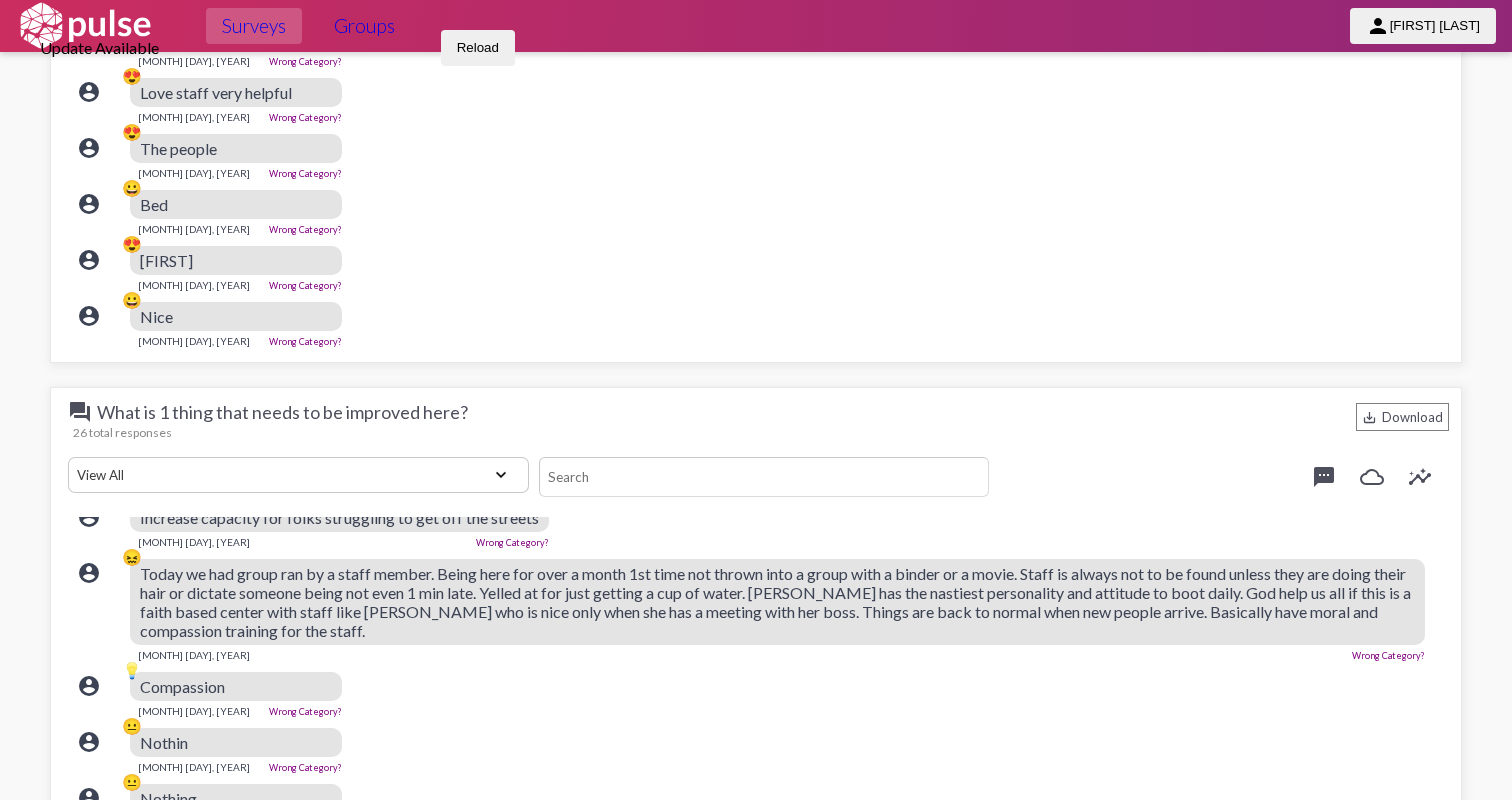 click on "Today we had group ran by a staff member. Being here for over a month 1st time not thrown into a group with a binder or a movie. Staff is always not to be found unless they are doing their hair or dictate someone being not even 1 min late. Yelled at for just getting a cup of water. [PERSON_NAME] has the nastiest personality and attitude to boot daily. God help us all if this is a faith based center with staff like [PERSON_NAME] who is nice only when she has a meeting with her boss. Things are back to normal when new people arrive. Basically have moral and compassion training for the staff." 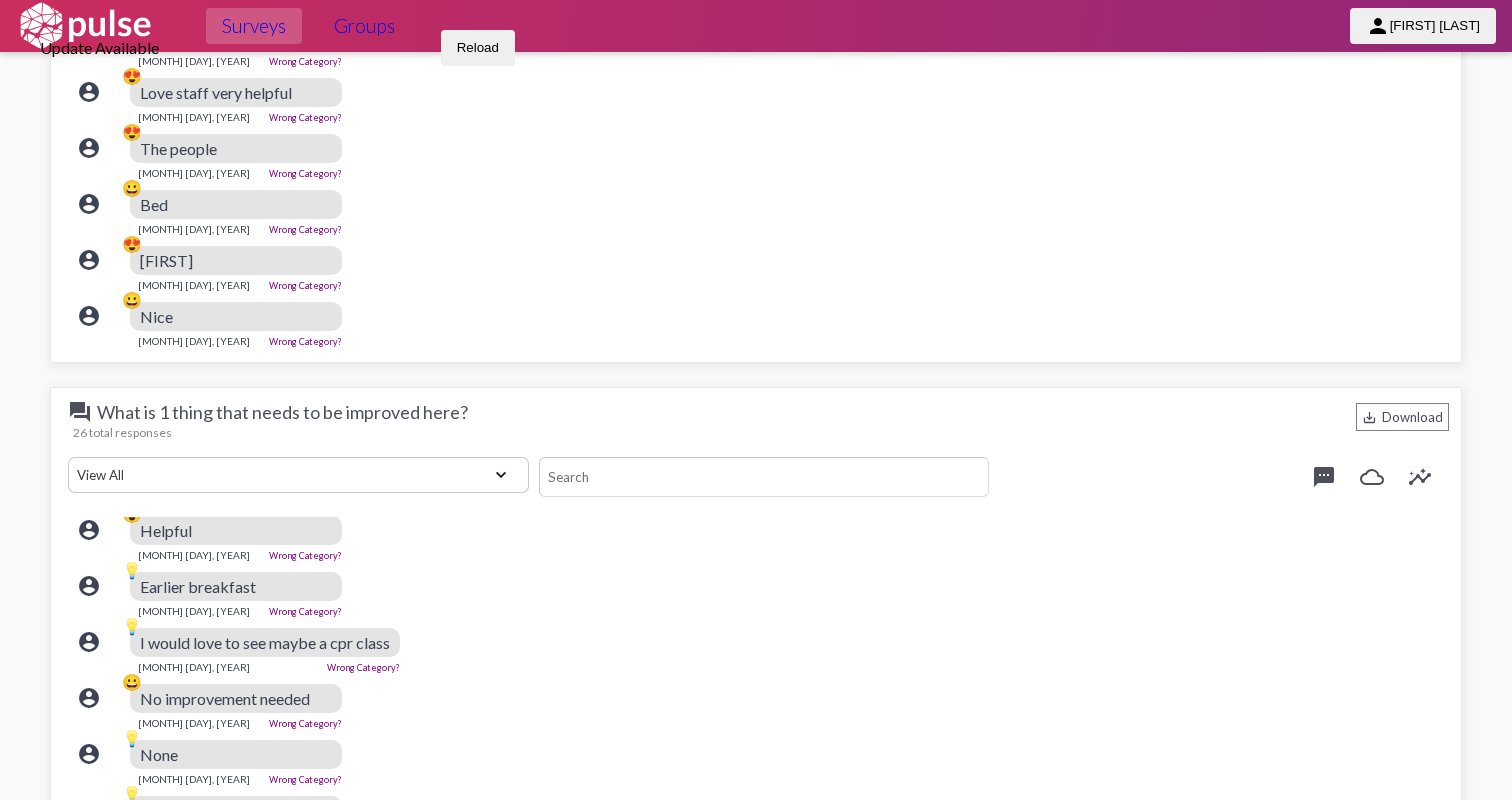 scroll, scrollTop: 1411, scrollLeft: 0, axis: vertical 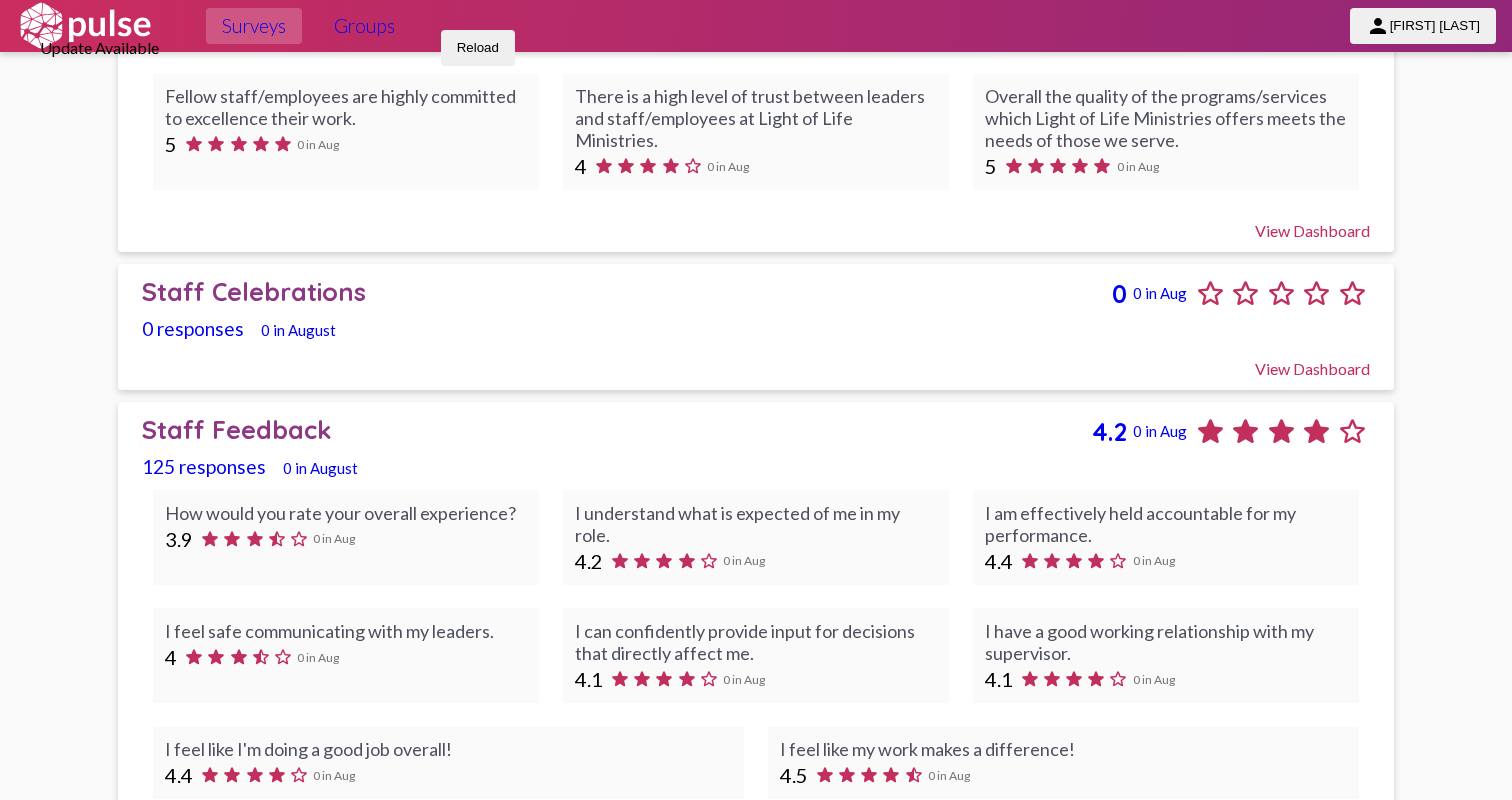 click on "There is a high level of trust between leaders and staff/employees at Light of Life Ministries." 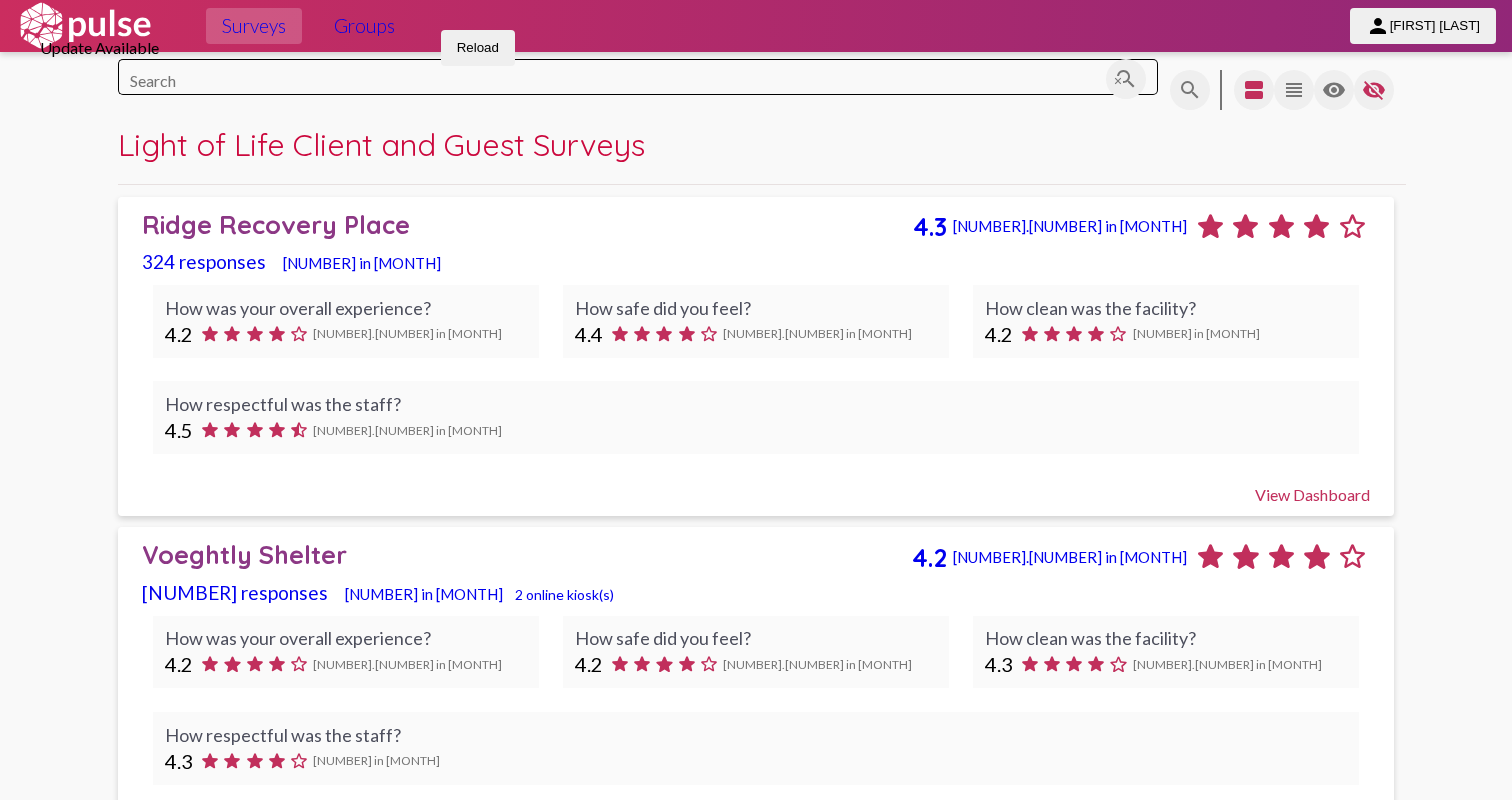 click on "Ridge Recovery Place" 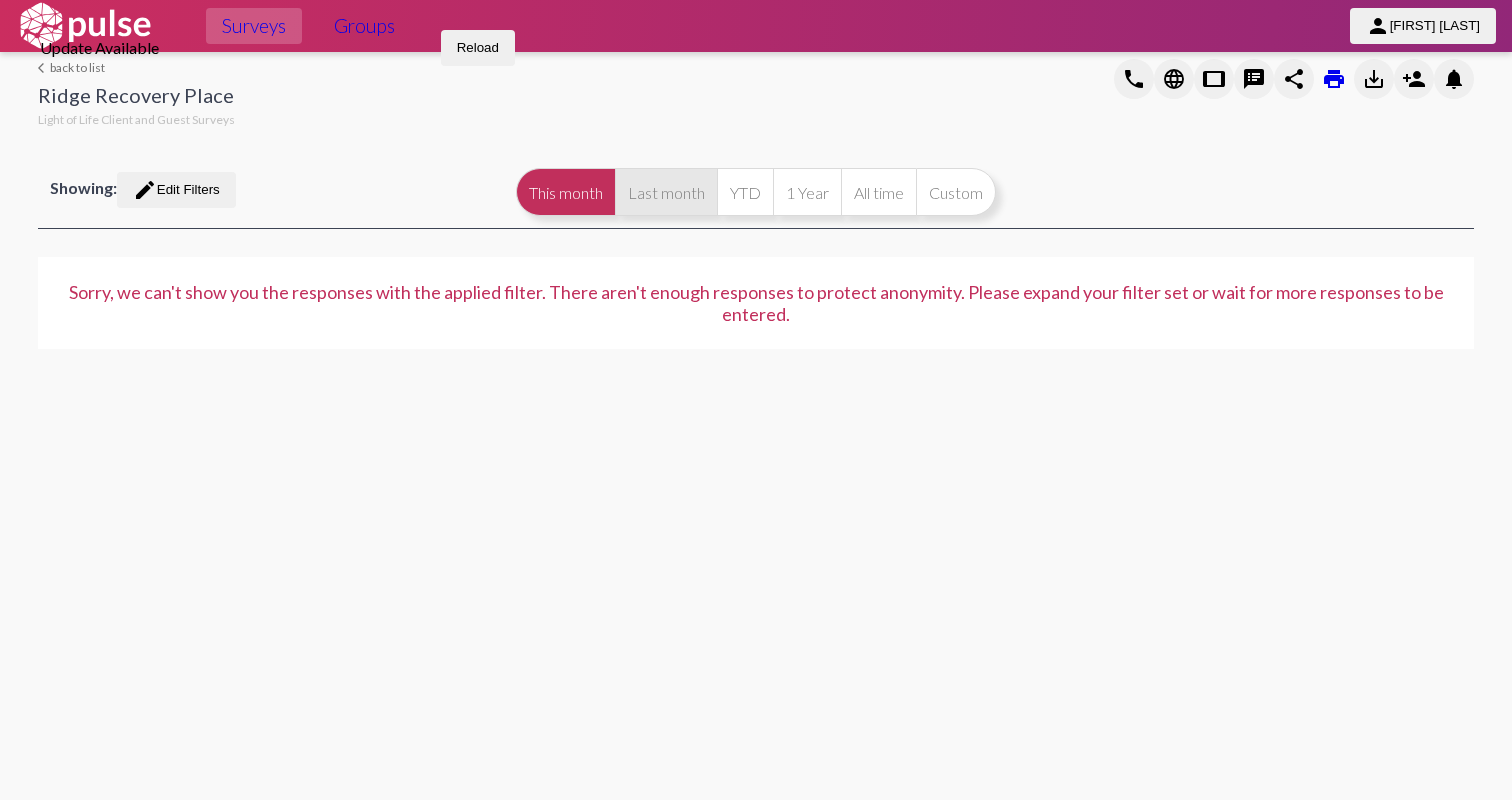 click on "Last month" 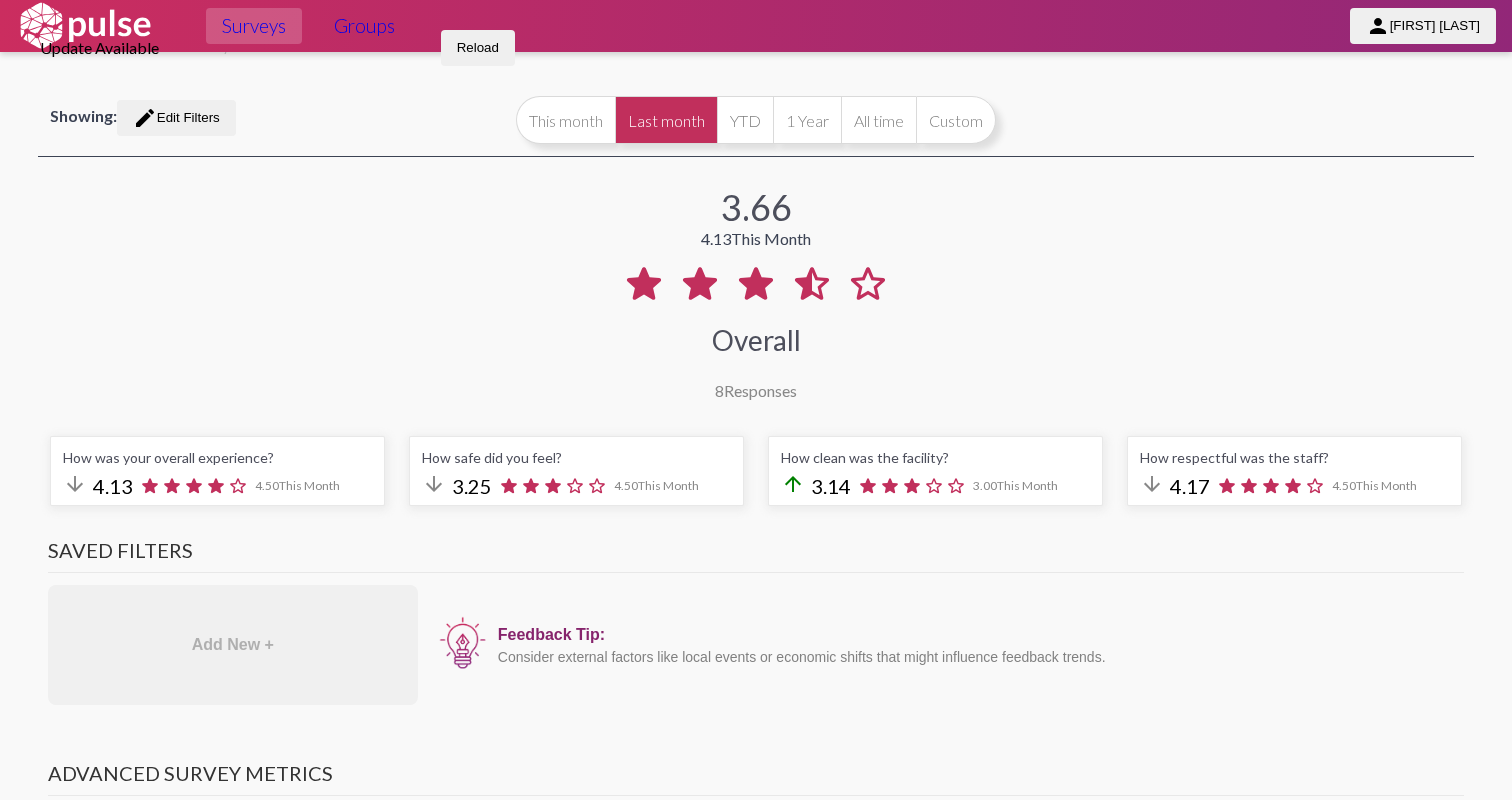 scroll, scrollTop: 96, scrollLeft: 0, axis: vertical 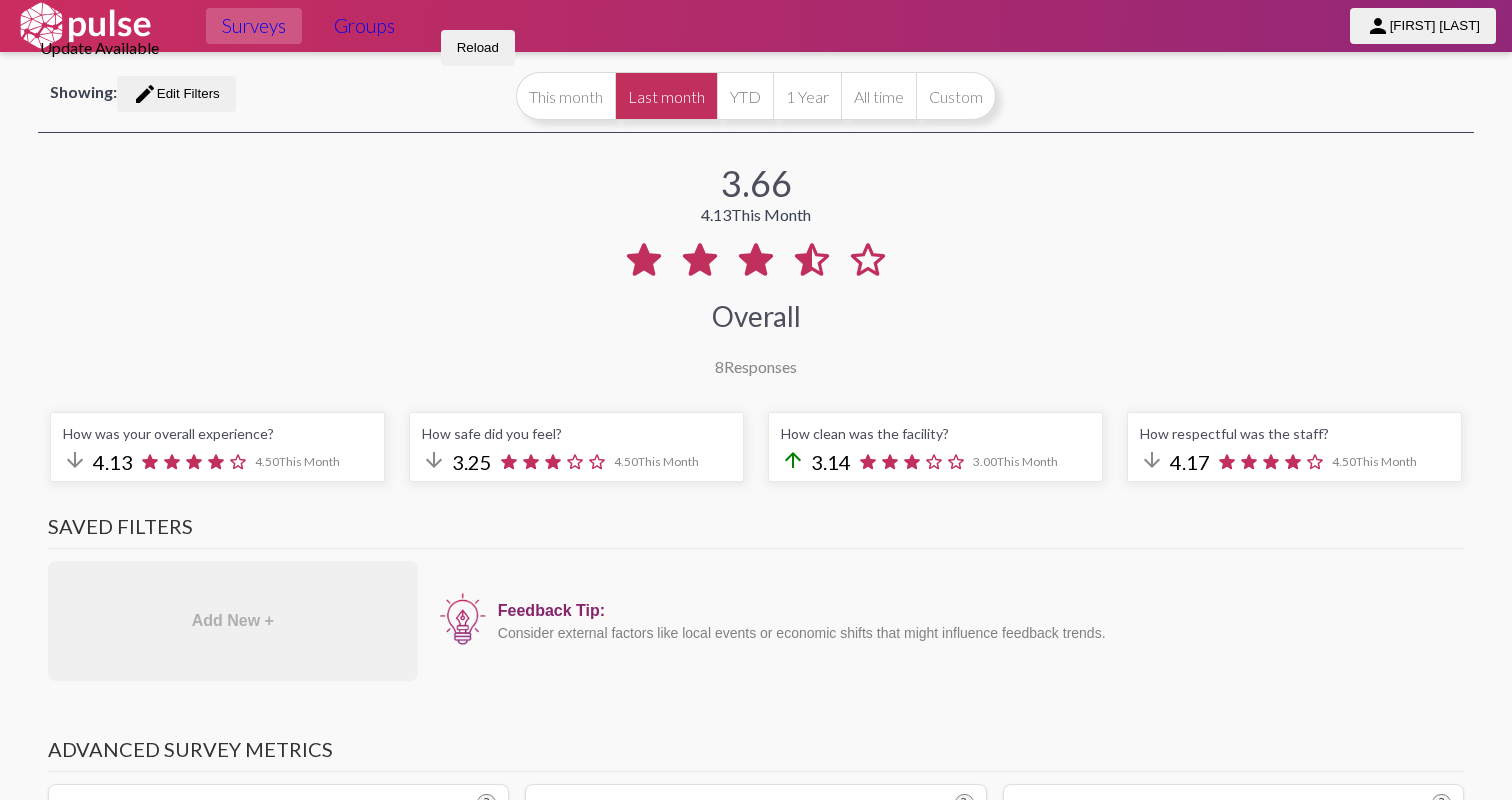 click on "Last month" 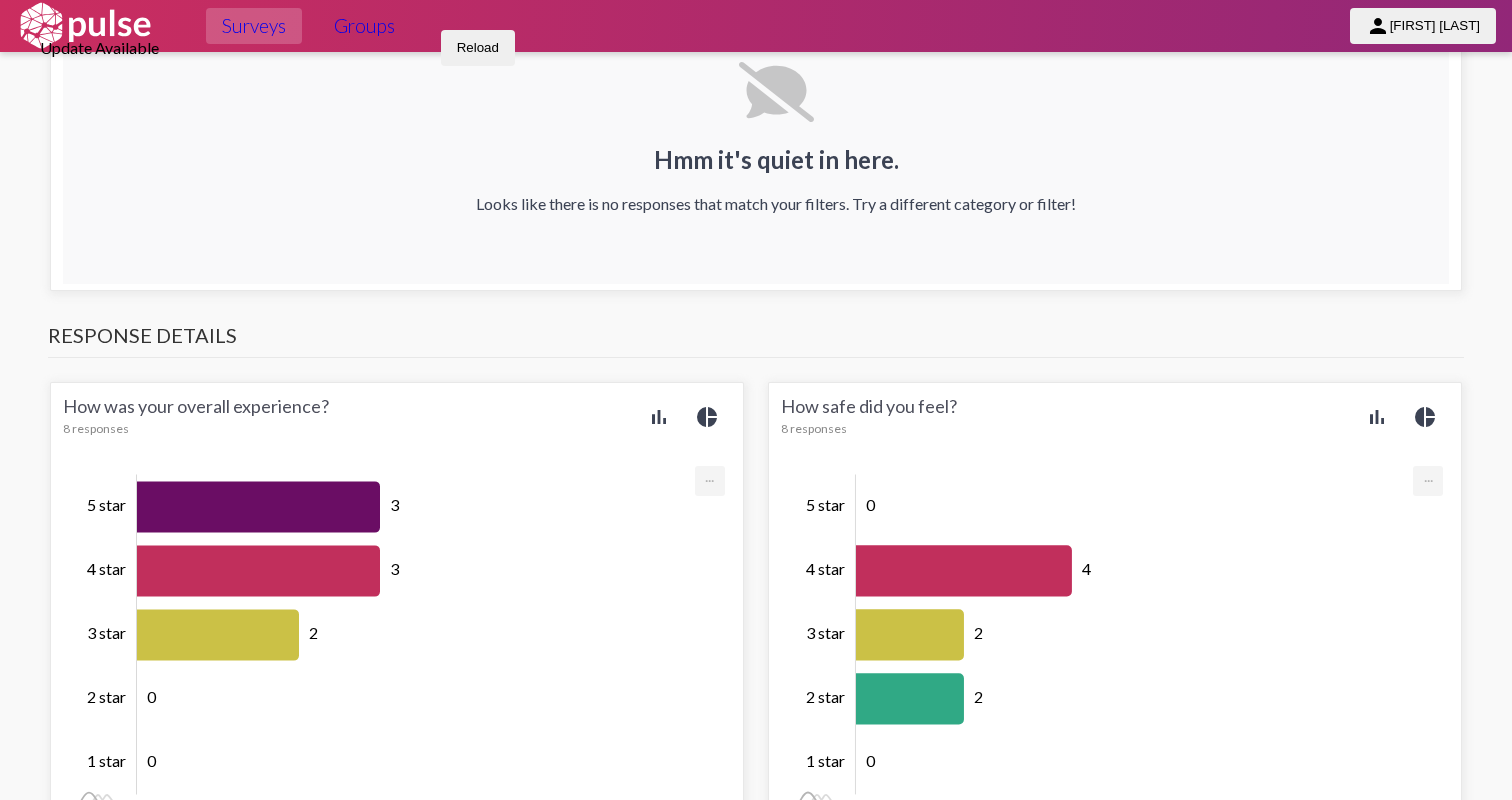 scroll, scrollTop: 4484, scrollLeft: 0, axis: vertical 